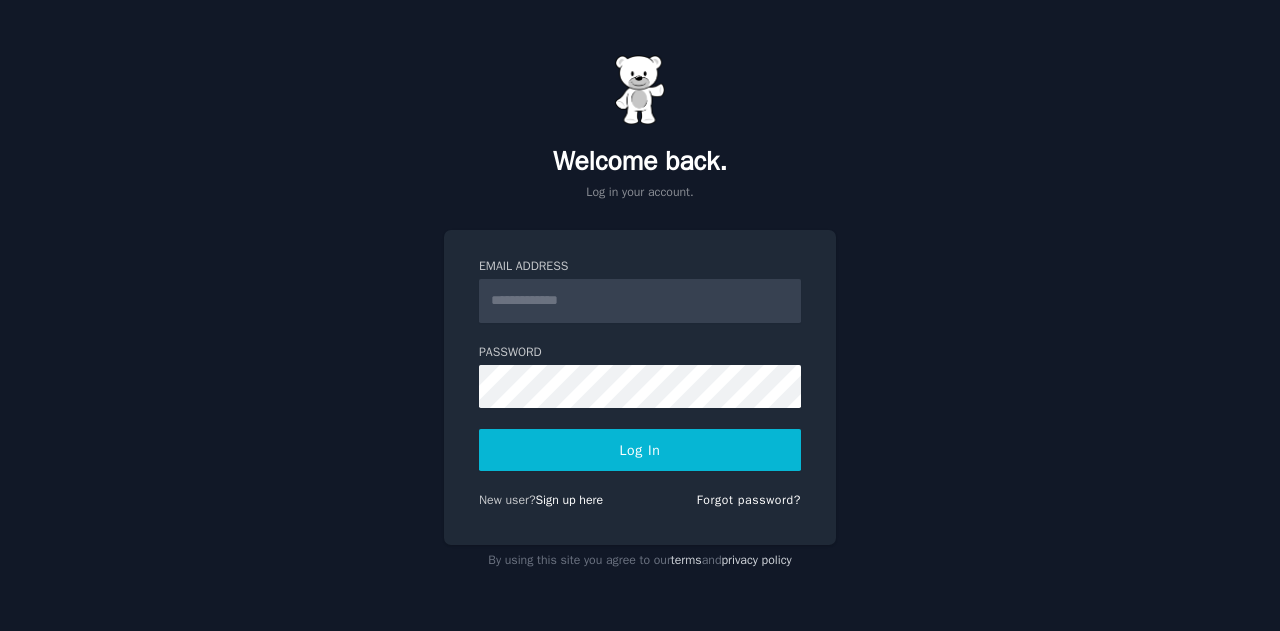 scroll, scrollTop: 0, scrollLeft: 0, axis: both 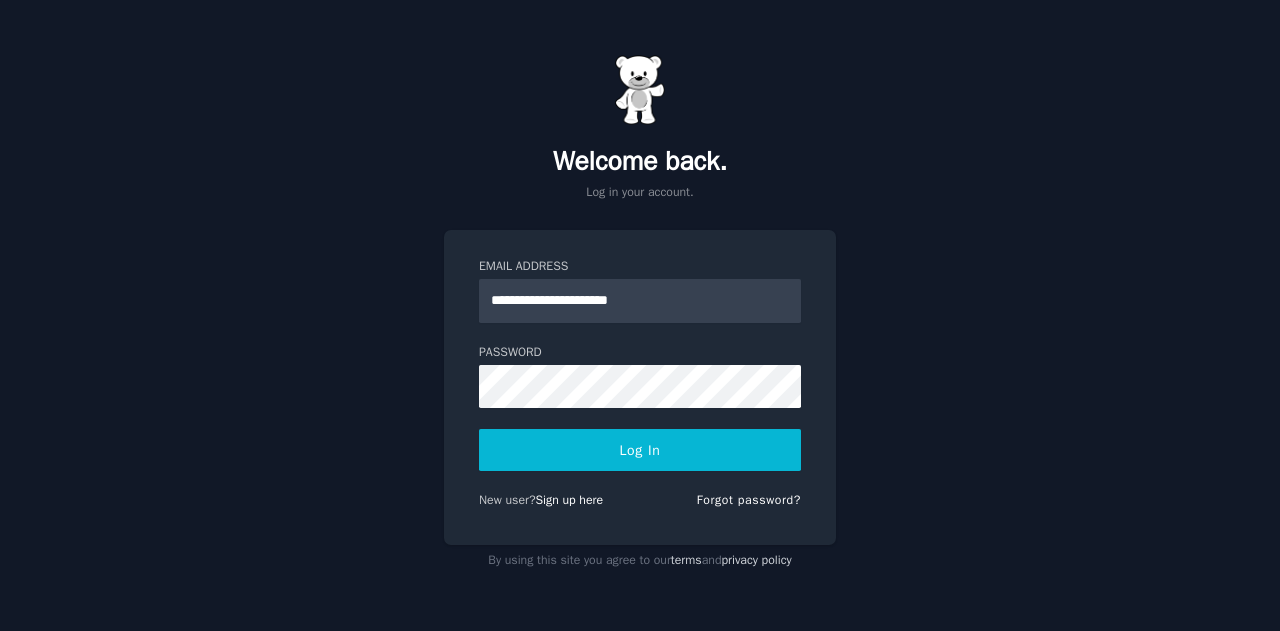 click on "Log In" at bounding box center [640, 450] 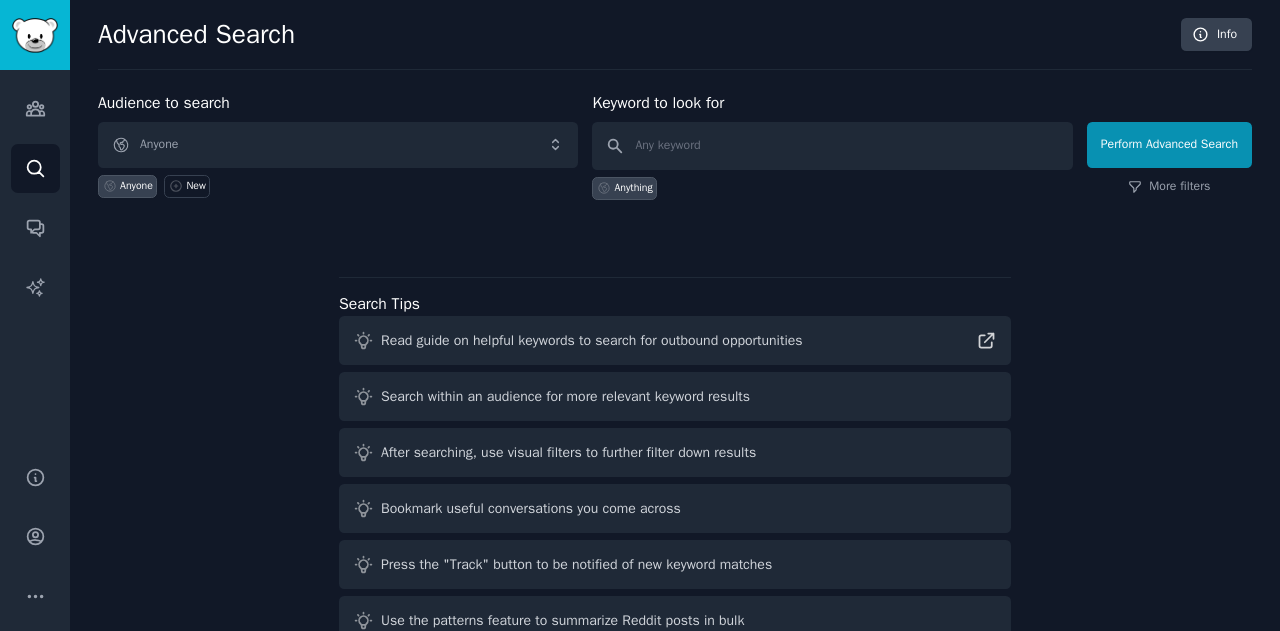 scroll, scrollTop: 0, scrollLeft: 0, axis: both 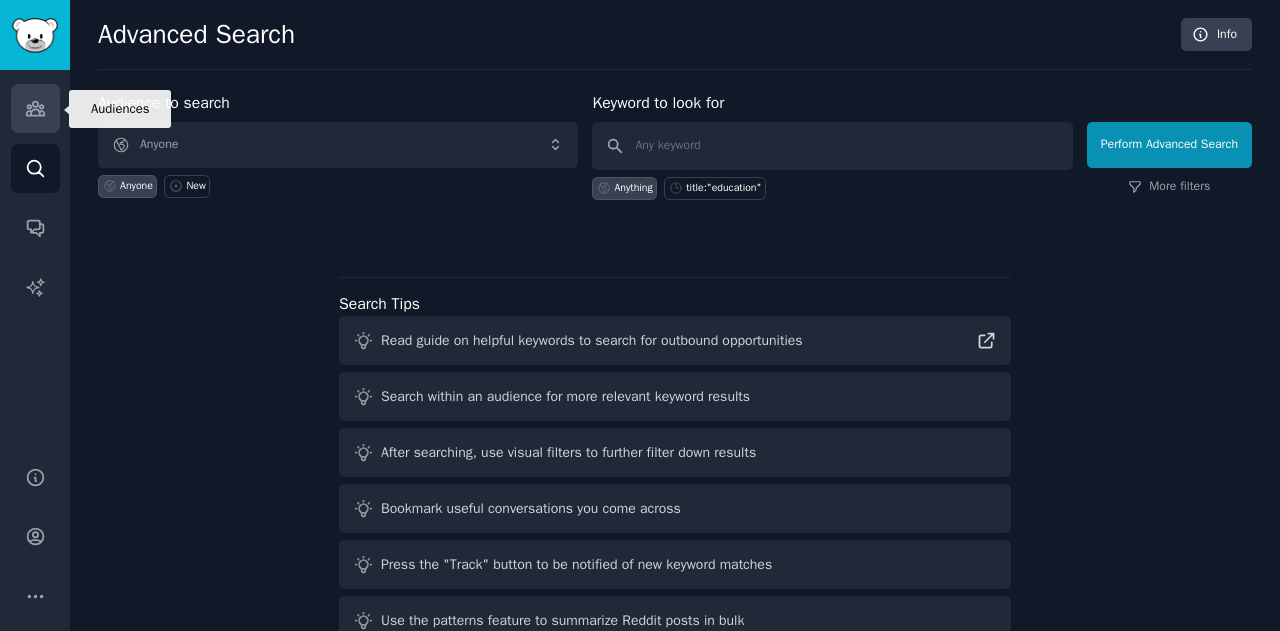 click on "Audiences" at bounding box center [35, 108] 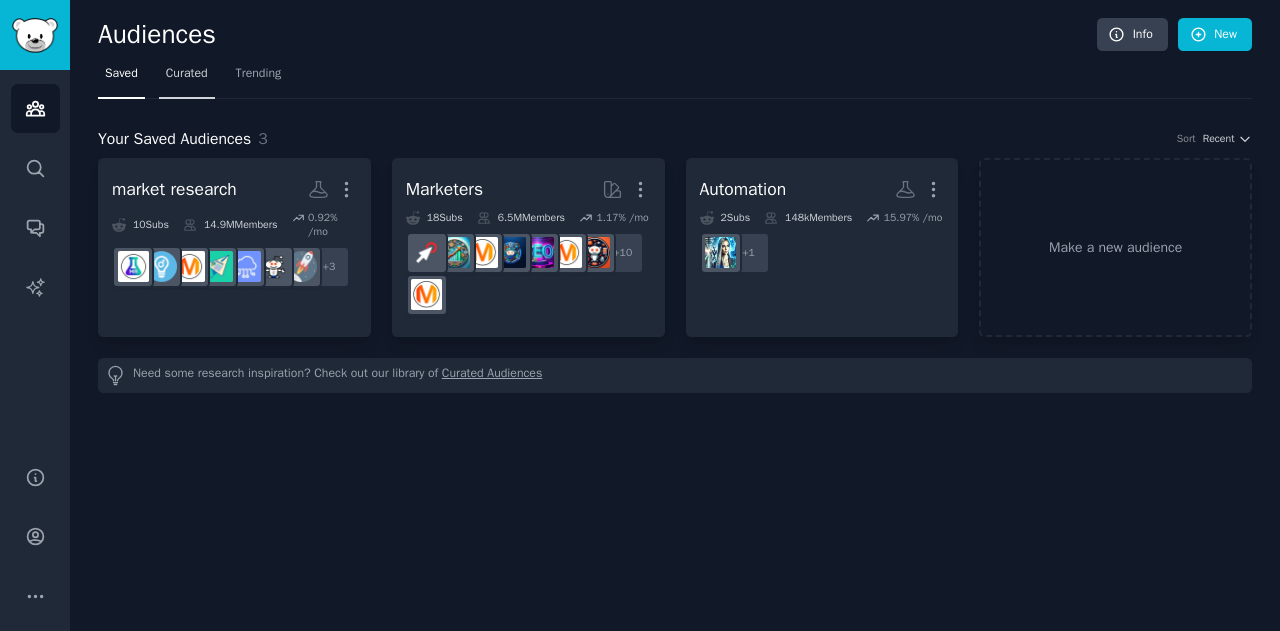 click on "Curated" at bounding box center (187, 78) 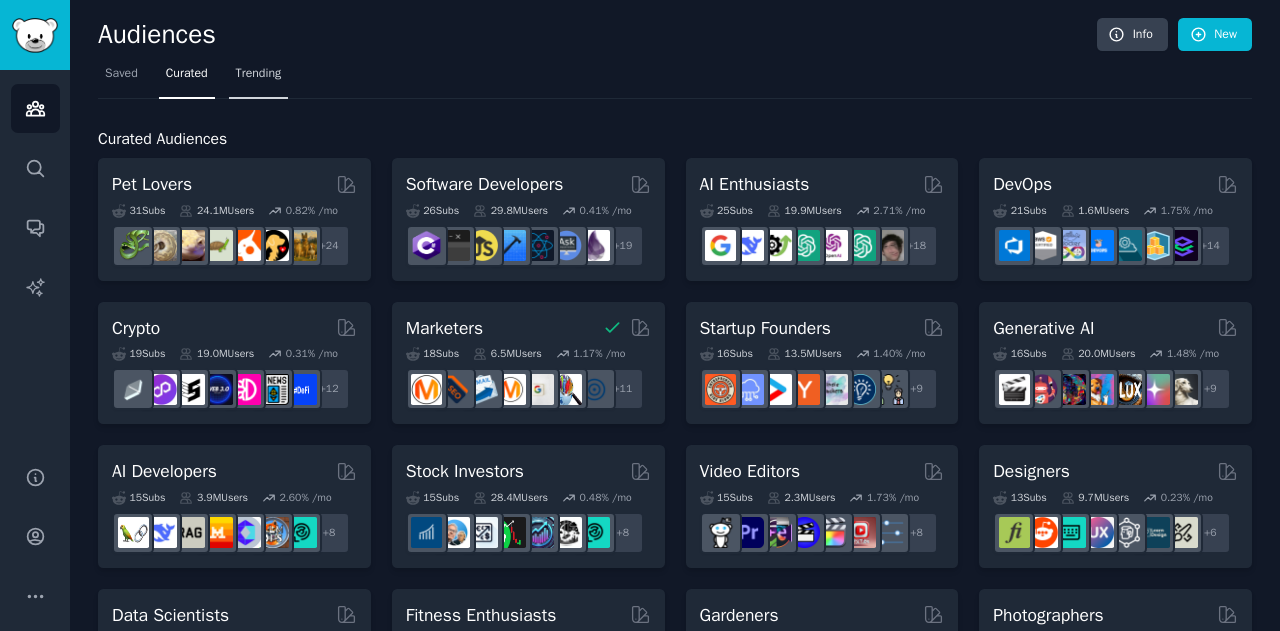 click on "Trending" at bounding box center [259, 78] 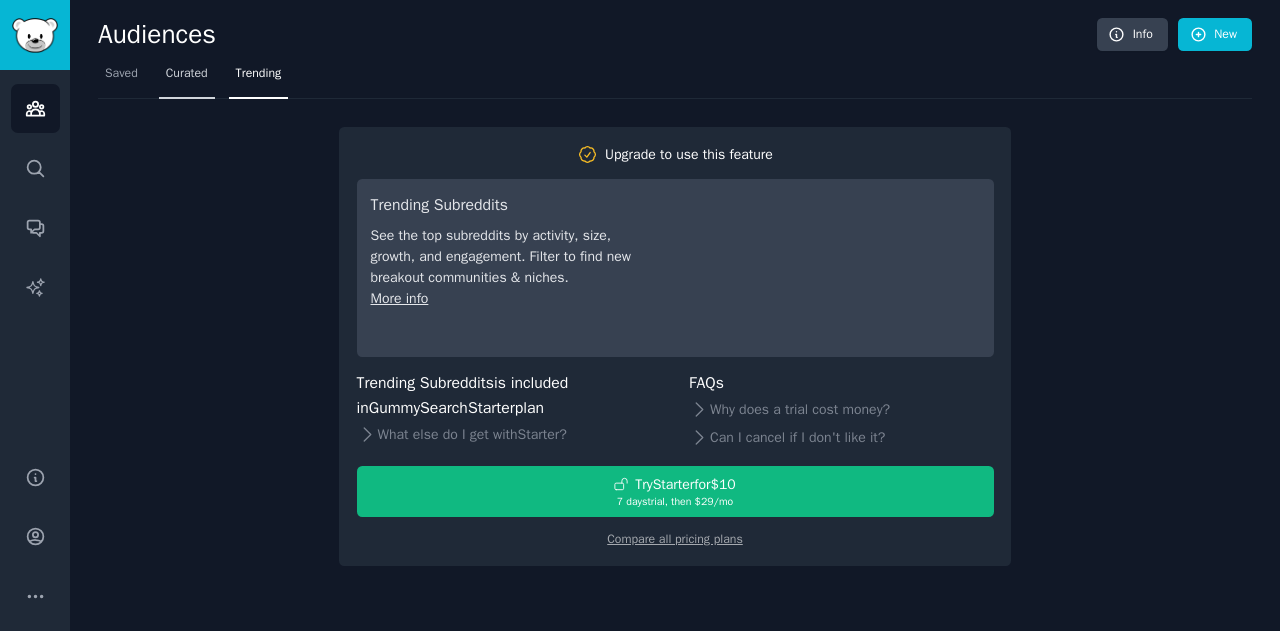 click on "Curated" at bounding box center (187, 74) 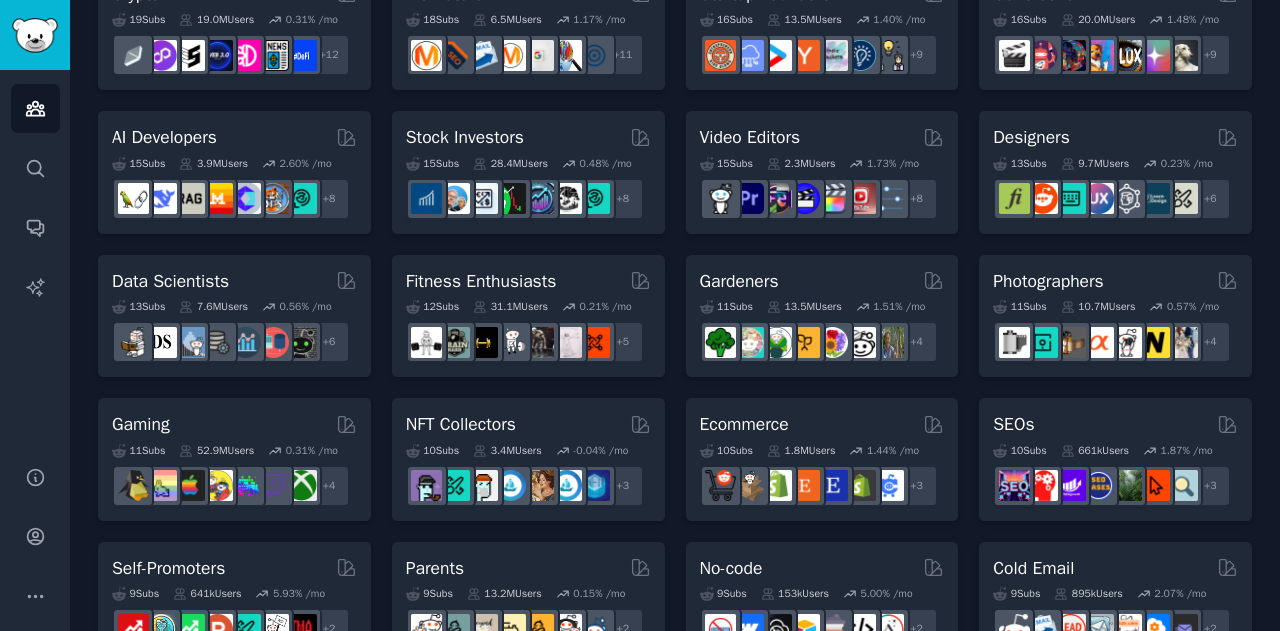 scroll, scrollTop: 335, scrollLeft: 0, axis: vertical 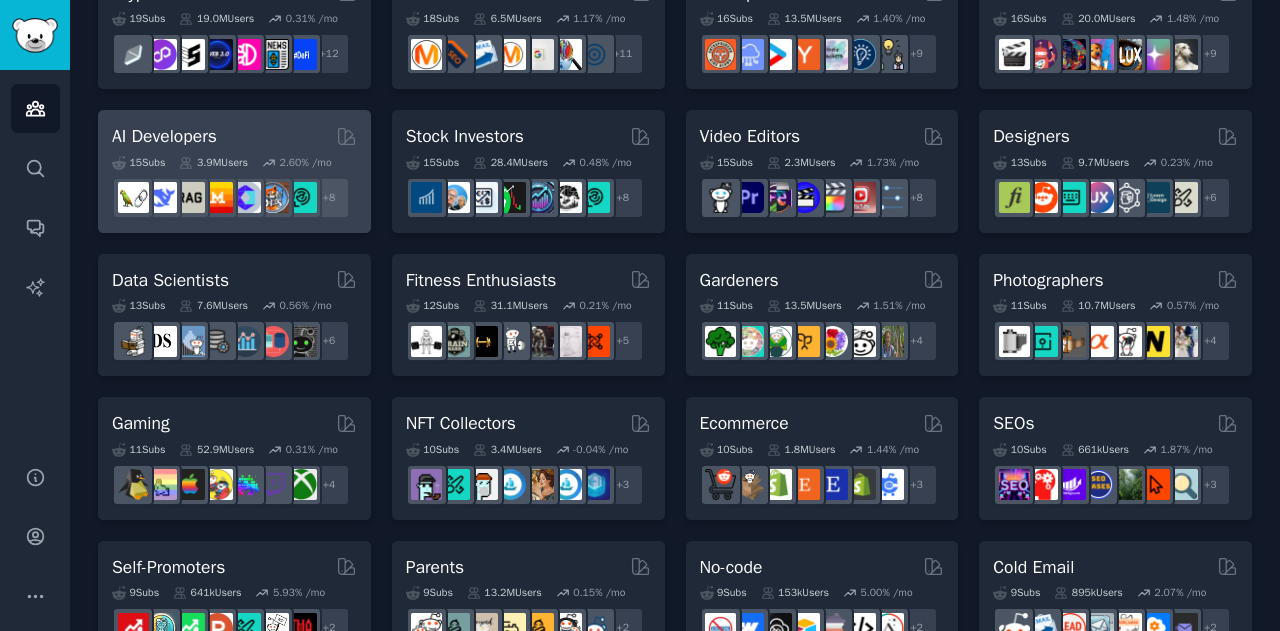 click on "AI Developers" at bounding box center (234, 136) 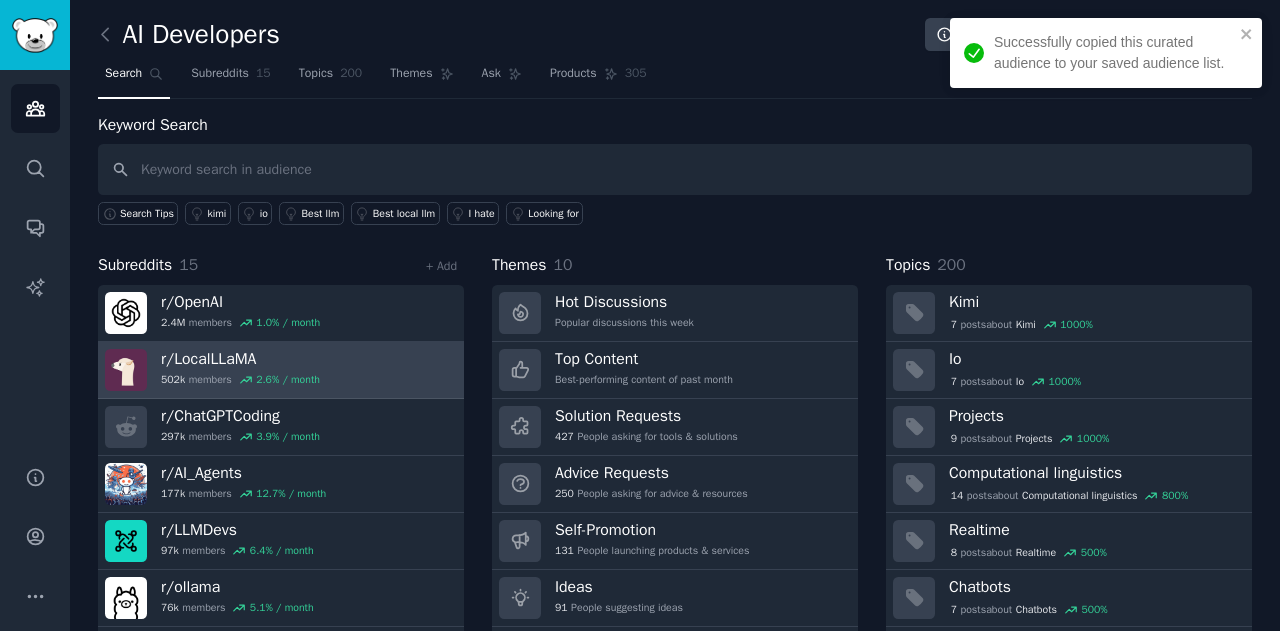 scroll, scrollTop: 54, scrollLeft: 0, axis: vertical 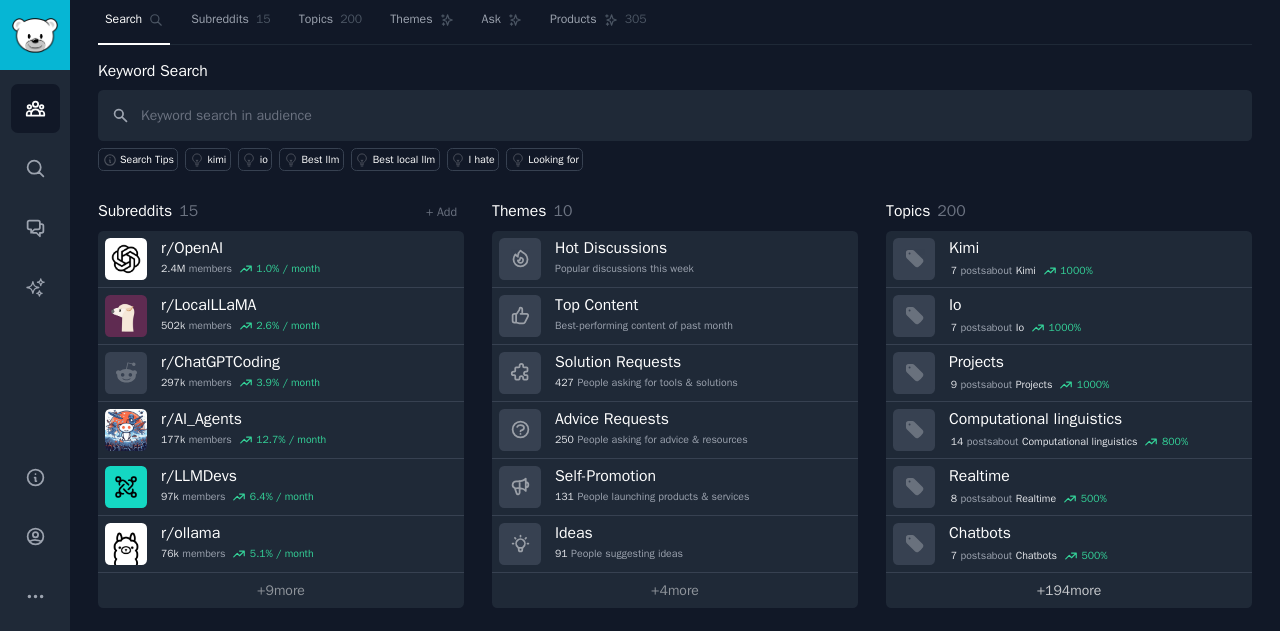 click on "+  194  more" at bounding box center [1069, 590] 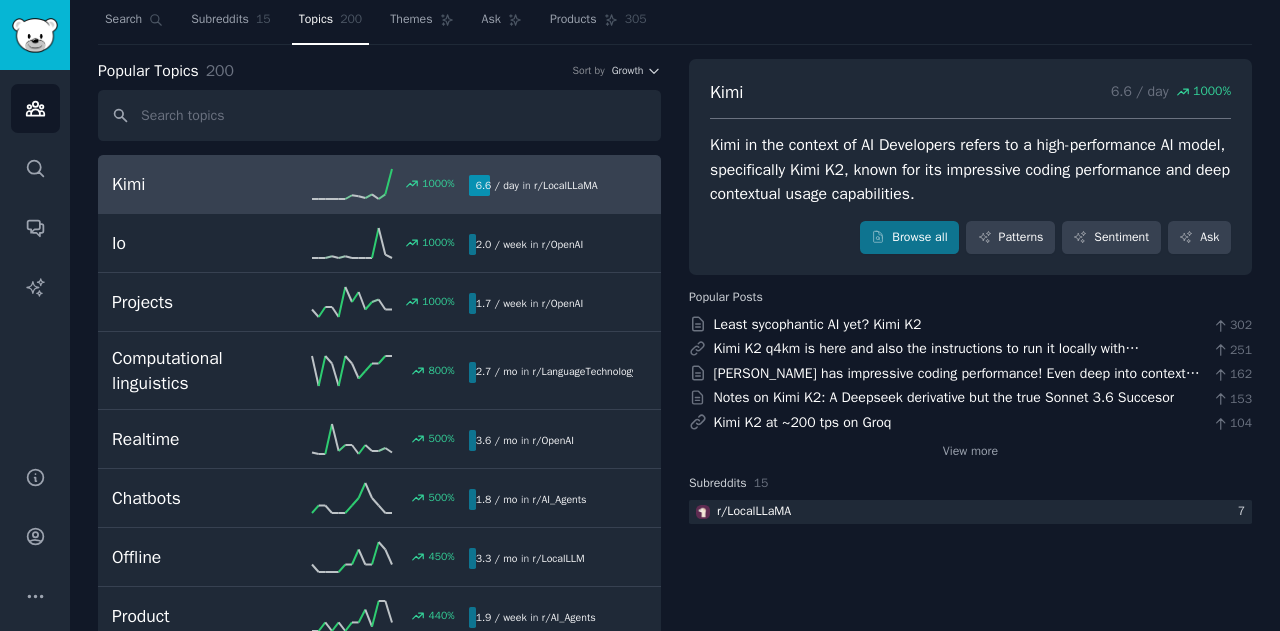 click on "Kimi 1000 % 6.6 / day  in    r/ LocalLLaMA" at bounding box center (379, 184) 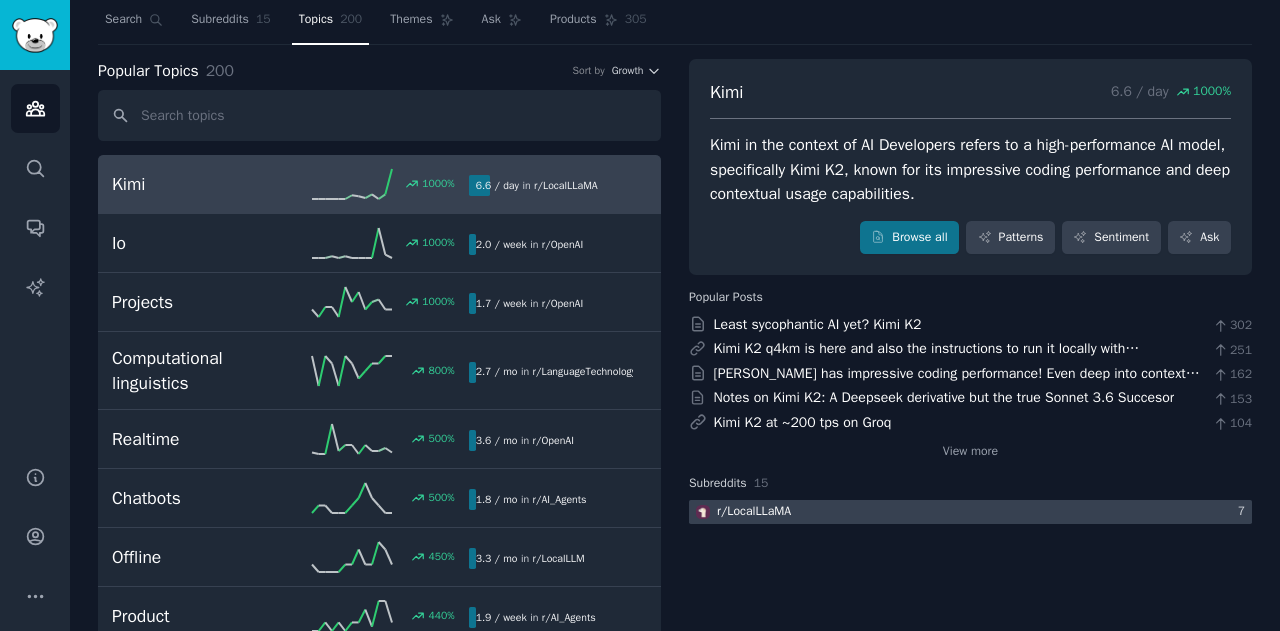click on "r/ LocalLLaMA" at bounding box center (754, 512) 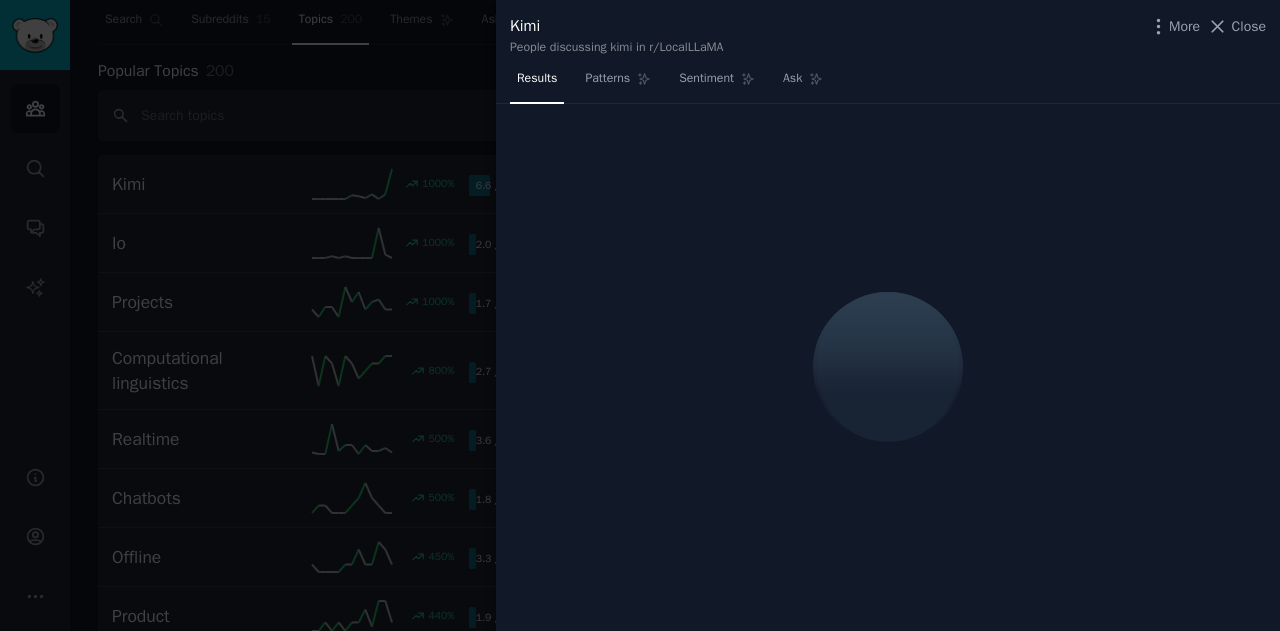 click on "Kimi People discussing kimi in r/LocalLLaMA More Close" at bounding box center [888, 35] 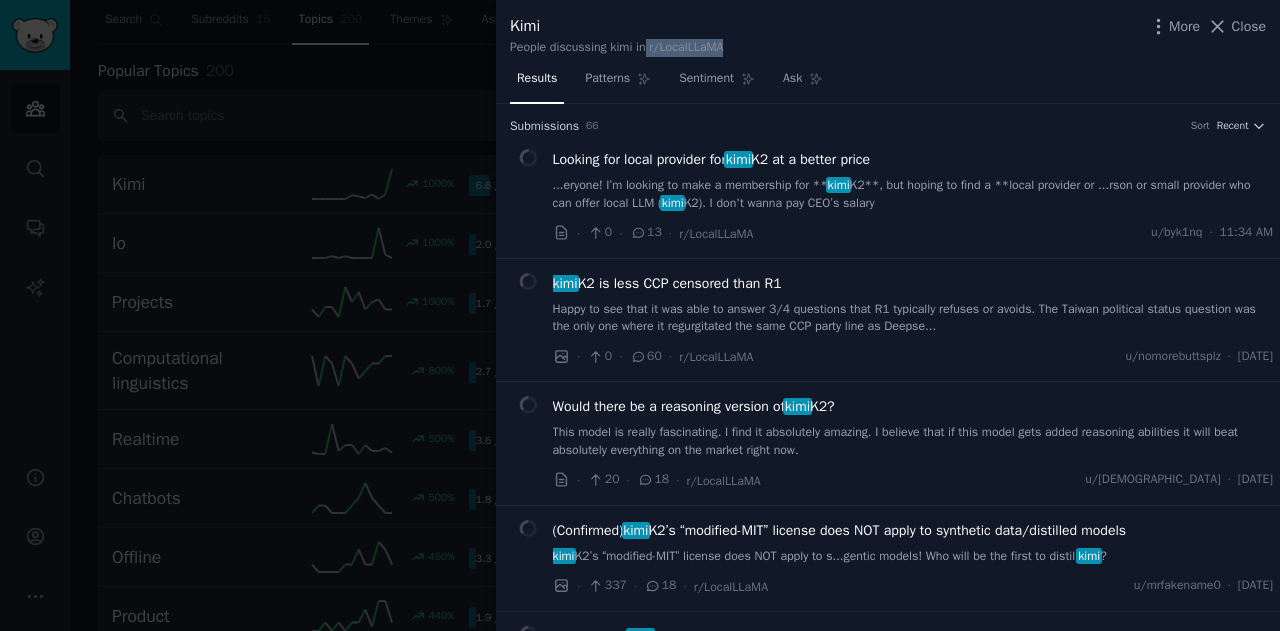 drag, startPoint x: 741, startPoint y: 47, endPoint x: 650, endPoint y: 47, distance: 91 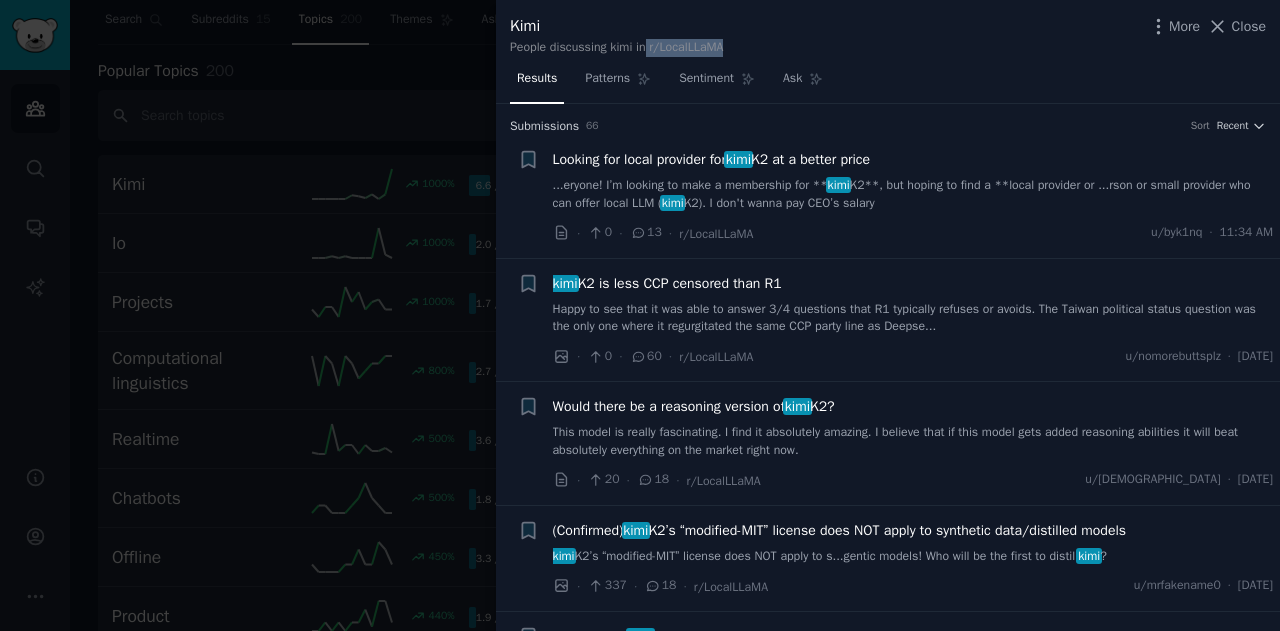 copy on "r/LocalLLaMA" 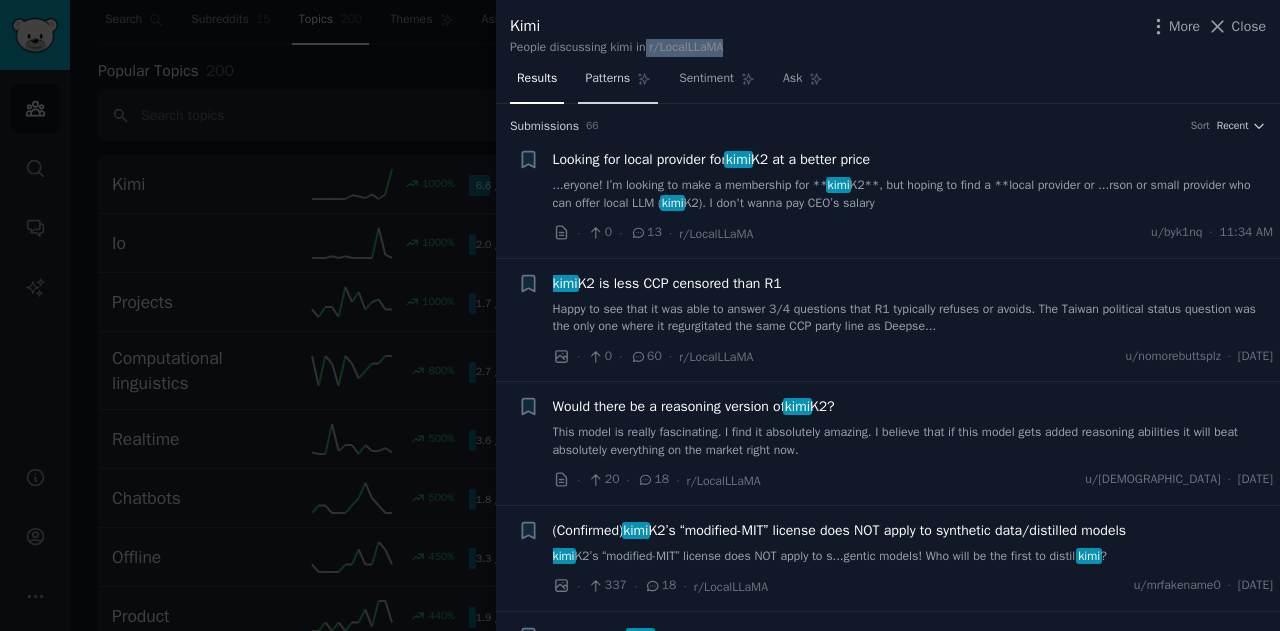 click on "Patterns" at bounding box center (607, 79) 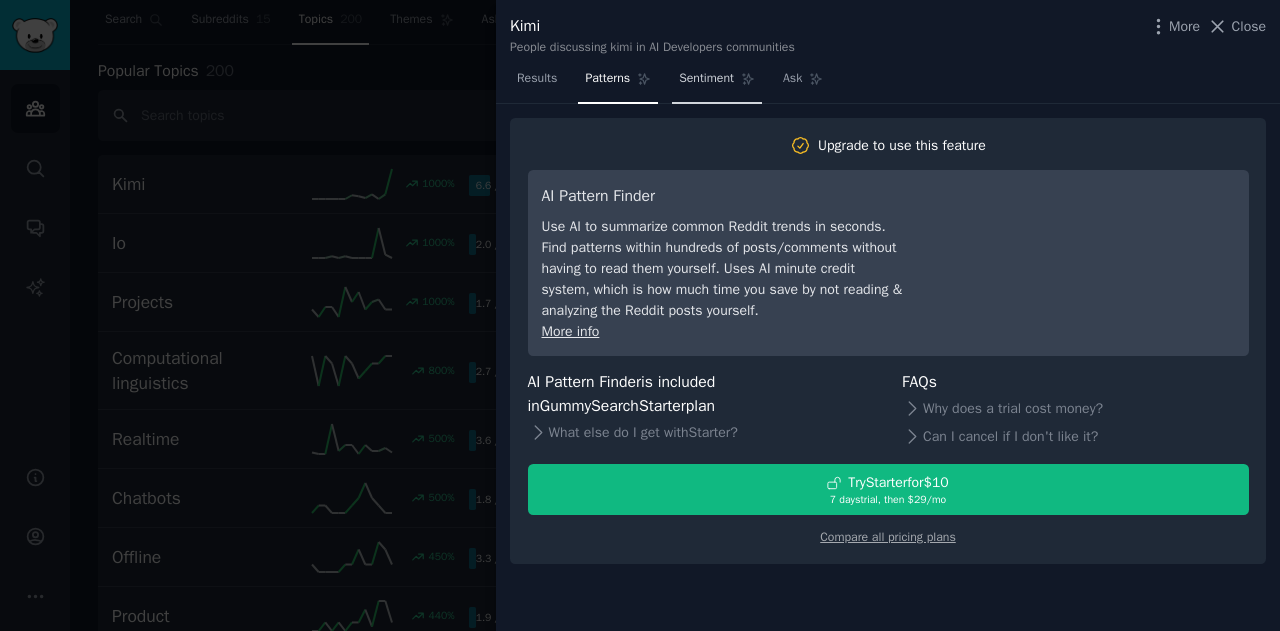 click on "Sentiment" at bounding box center (706, 79) 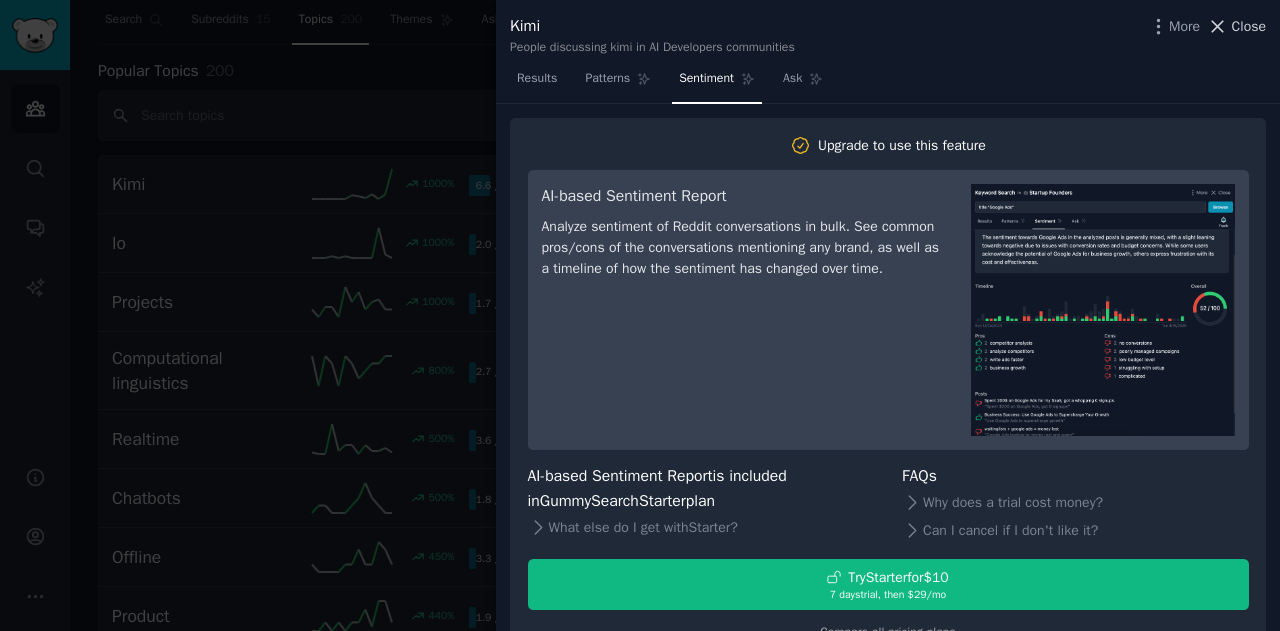 click 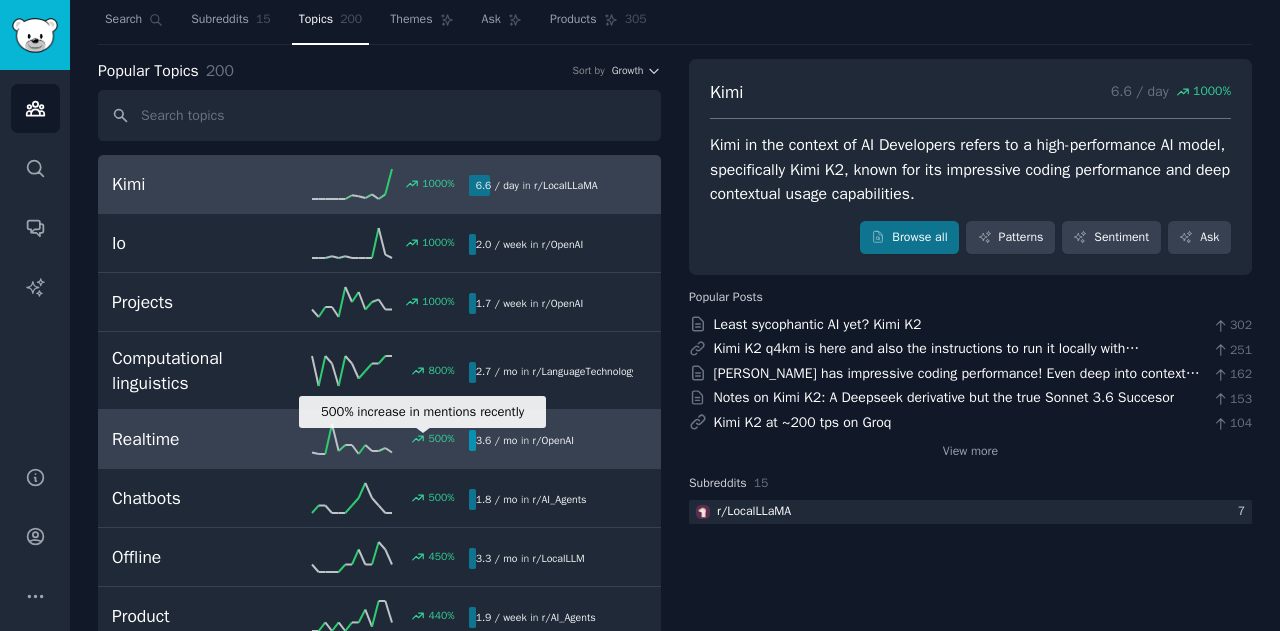 scroll, scrollTop: 0, scrollLeft: 0, axis: both 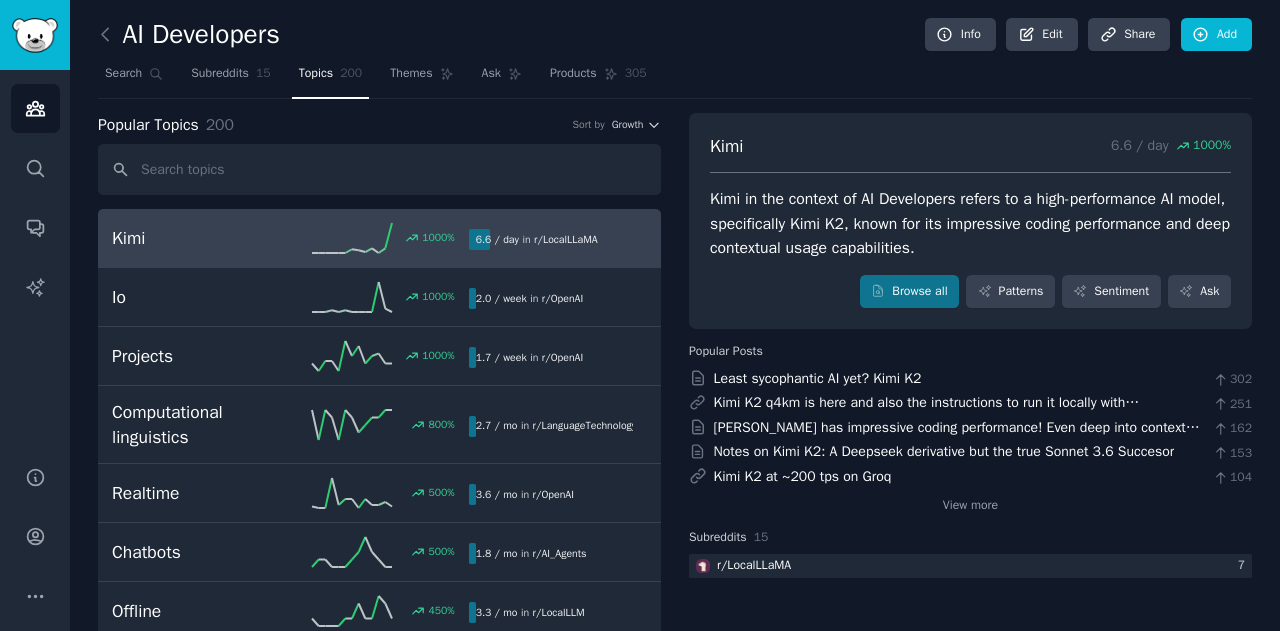 click on "AI Developers Info Edit Share Add" at bounding box center (675, 38) 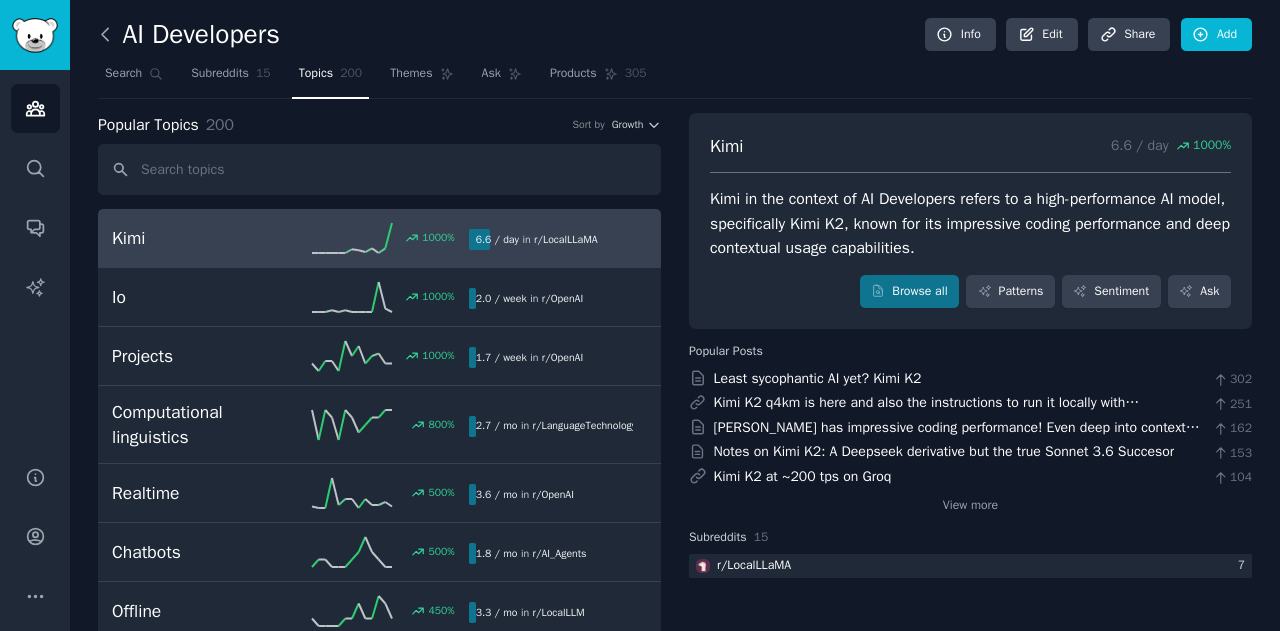 click 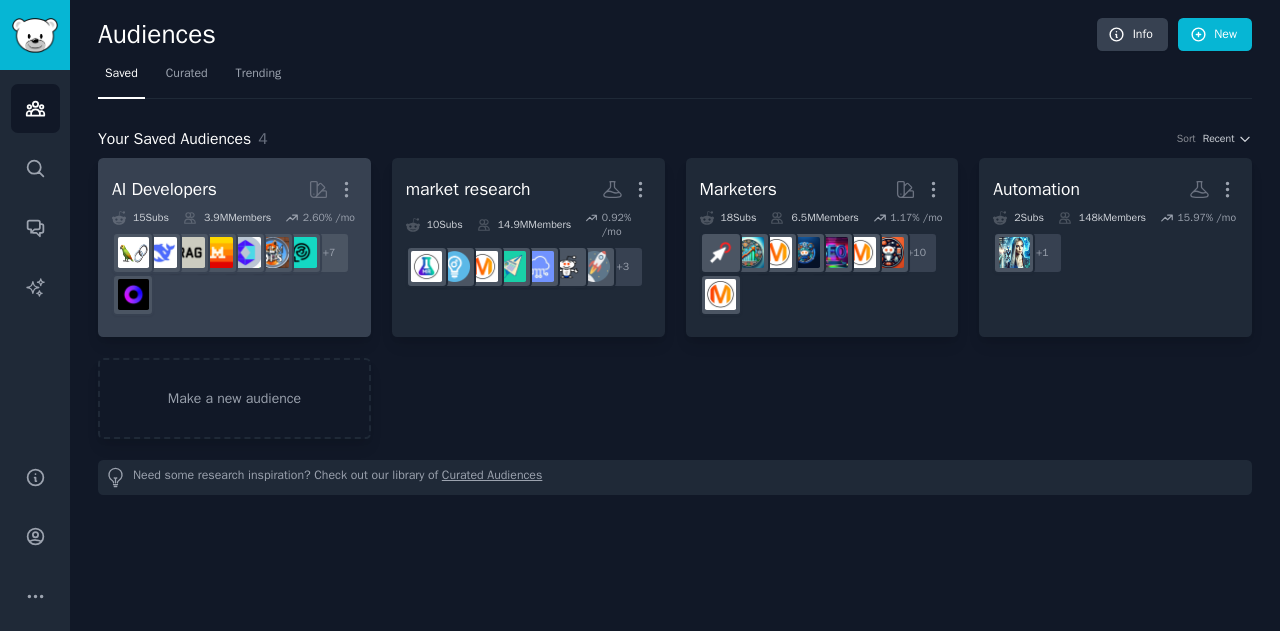 click on "+ 7" at bounding box center (234, 274) 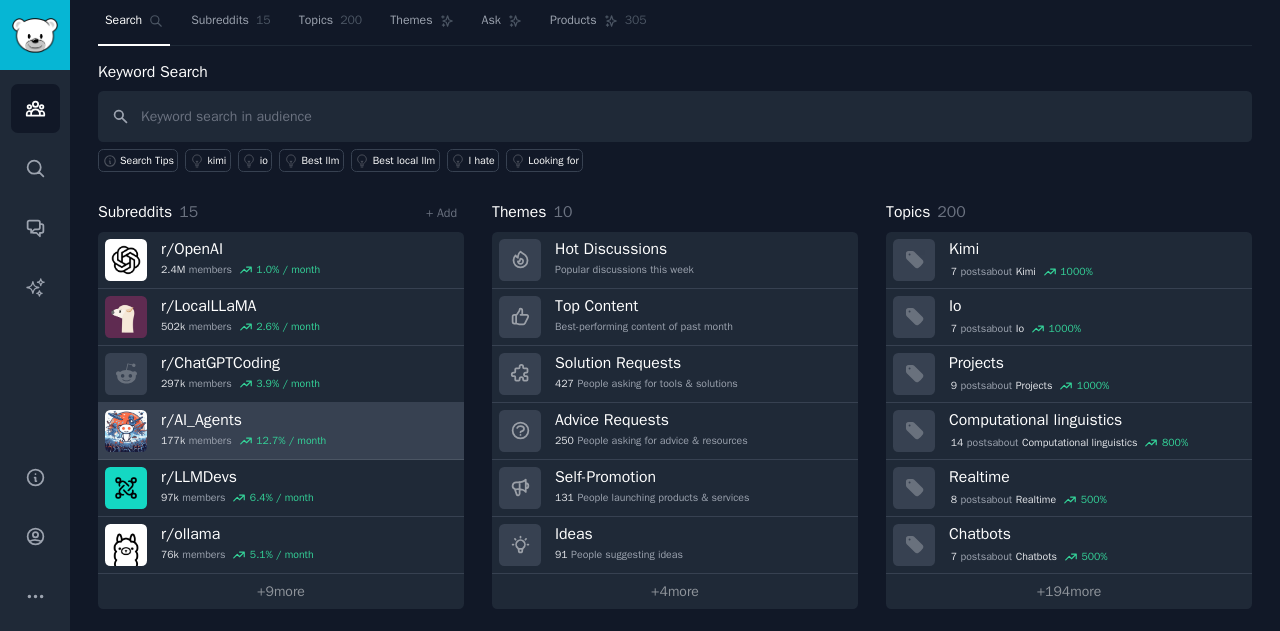 scroll, scrollTop: 54, scrollLeft: 0, axis: vertical 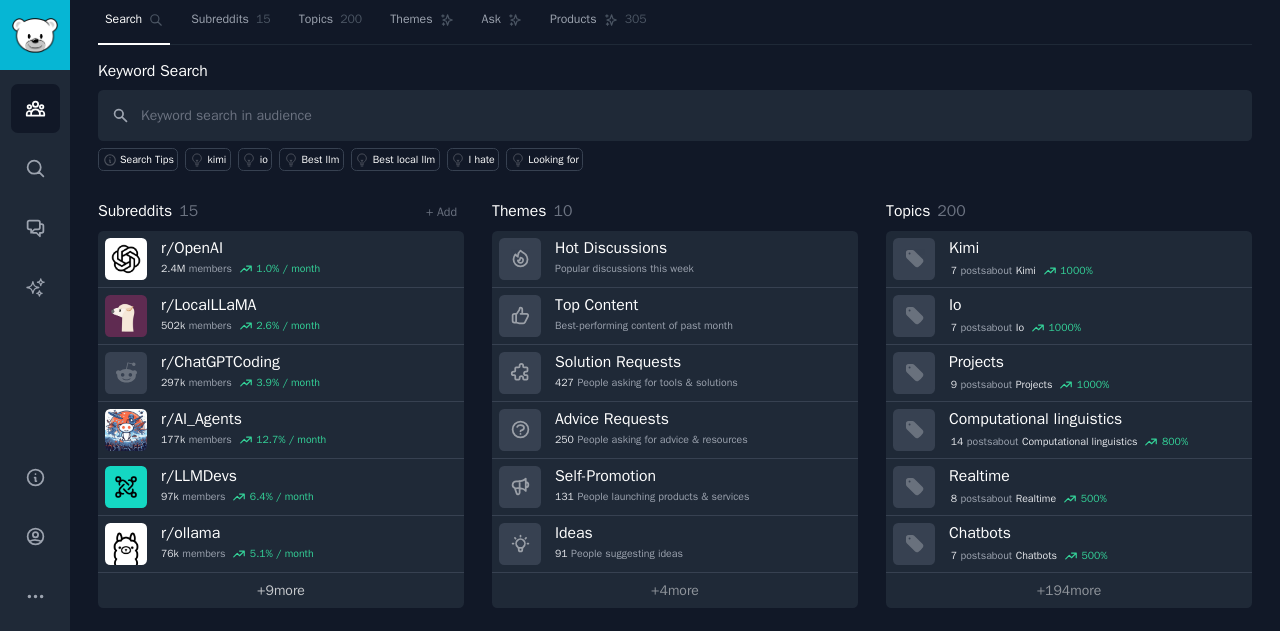 click on "+  9  more" at bounding box center (281, 590) 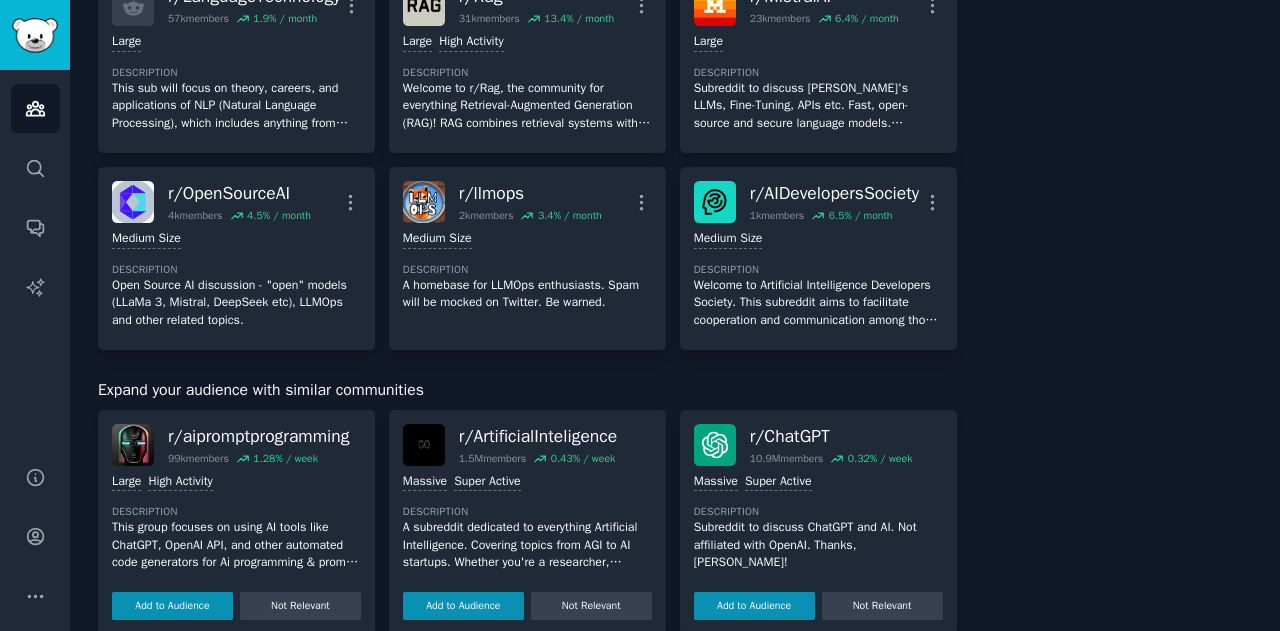 scroll, scrollTop: 746, scrollLeft: 0, axis: vertical 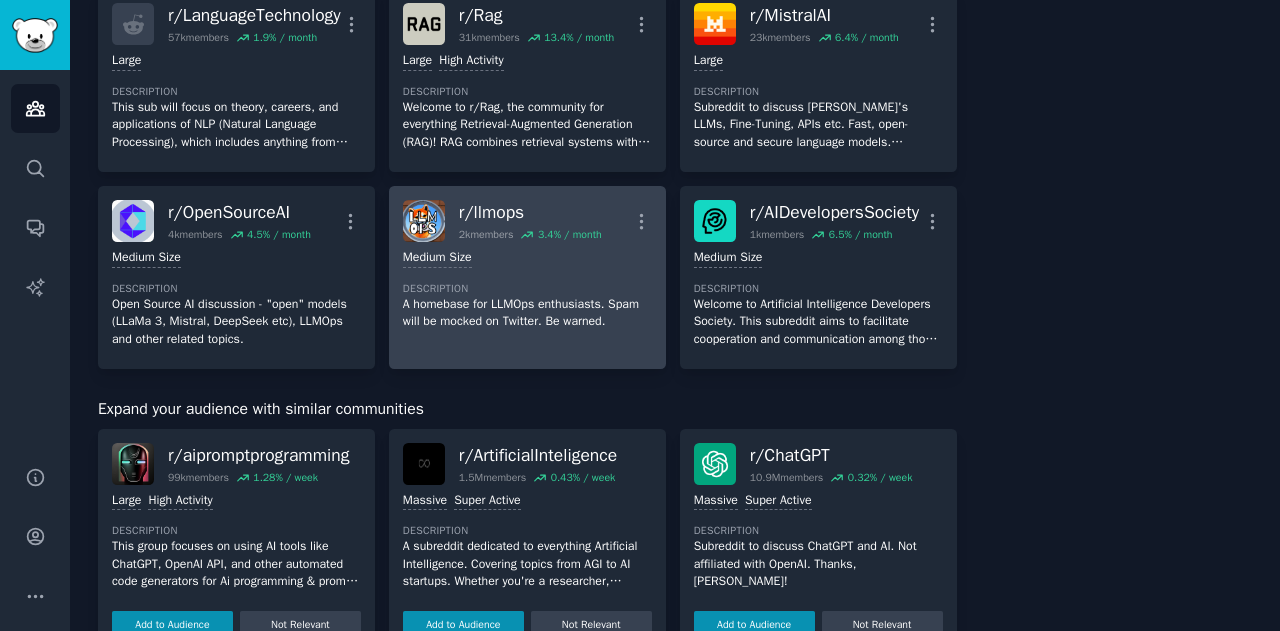 click on "r/ llmops" at bounding box center (530, 212) 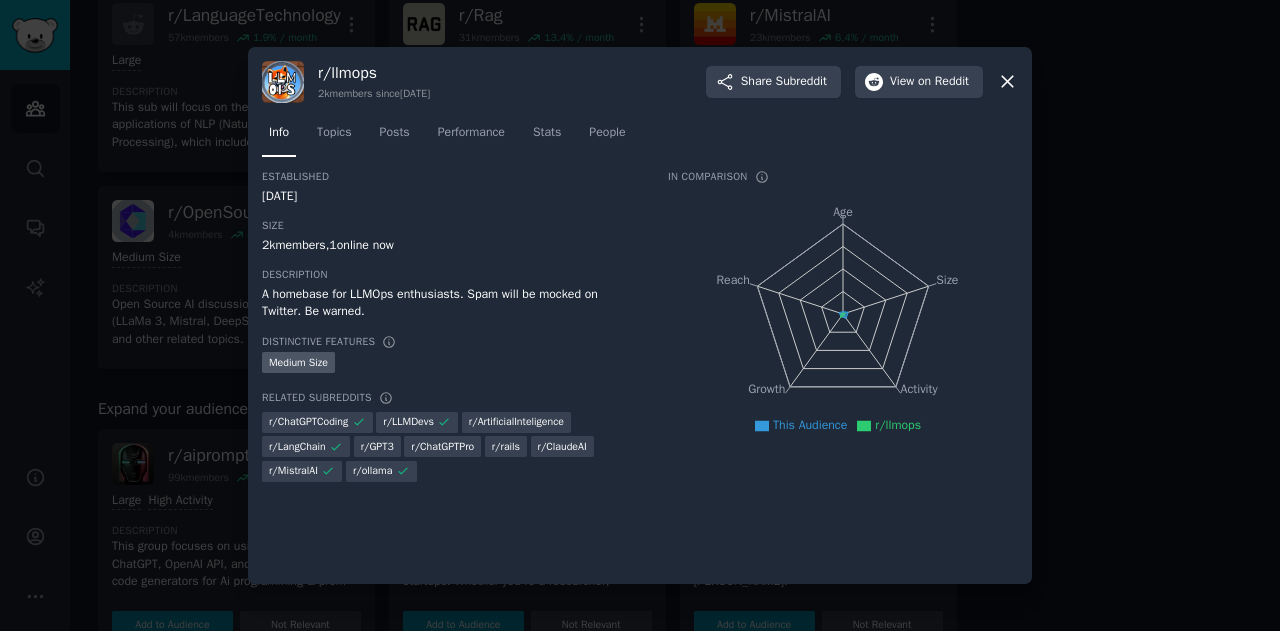 click on "[DATE]" at bounding box center (451, 197) 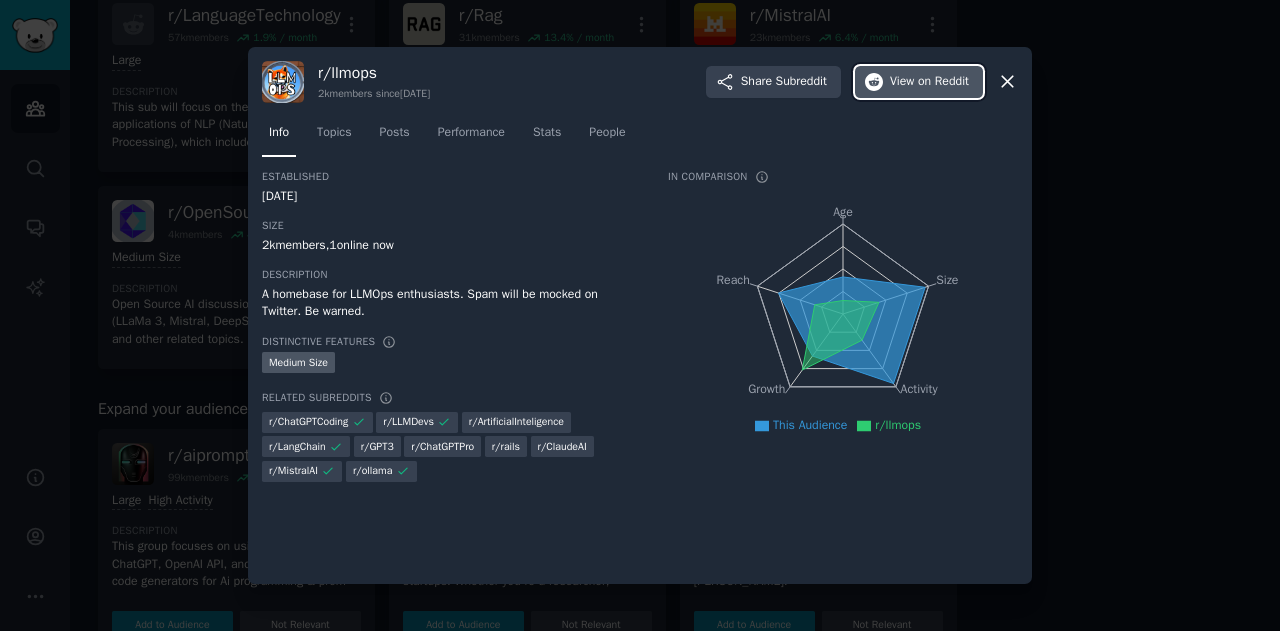 click on "View  on Reddit" at bounding box center [919, 82] 